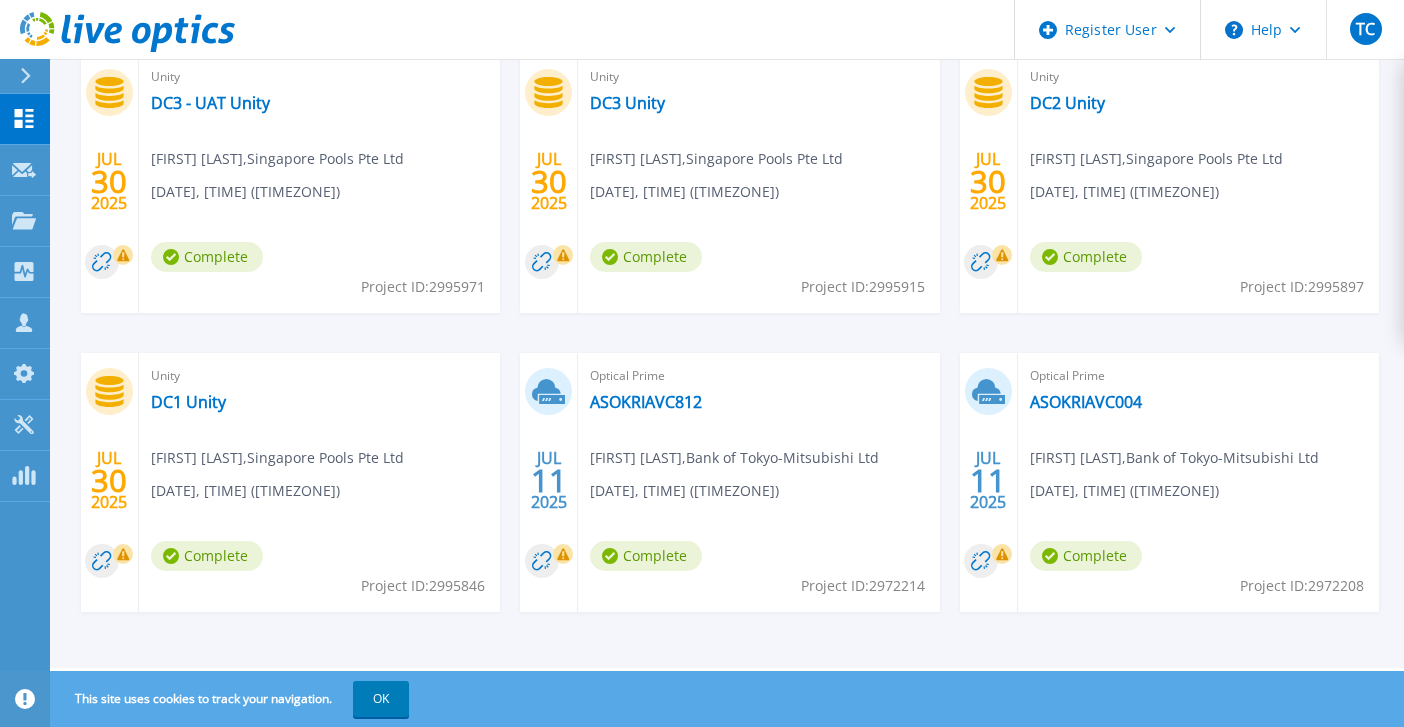 scroll, scrollTop: 381, scrollLeft: 0, axis: vertical 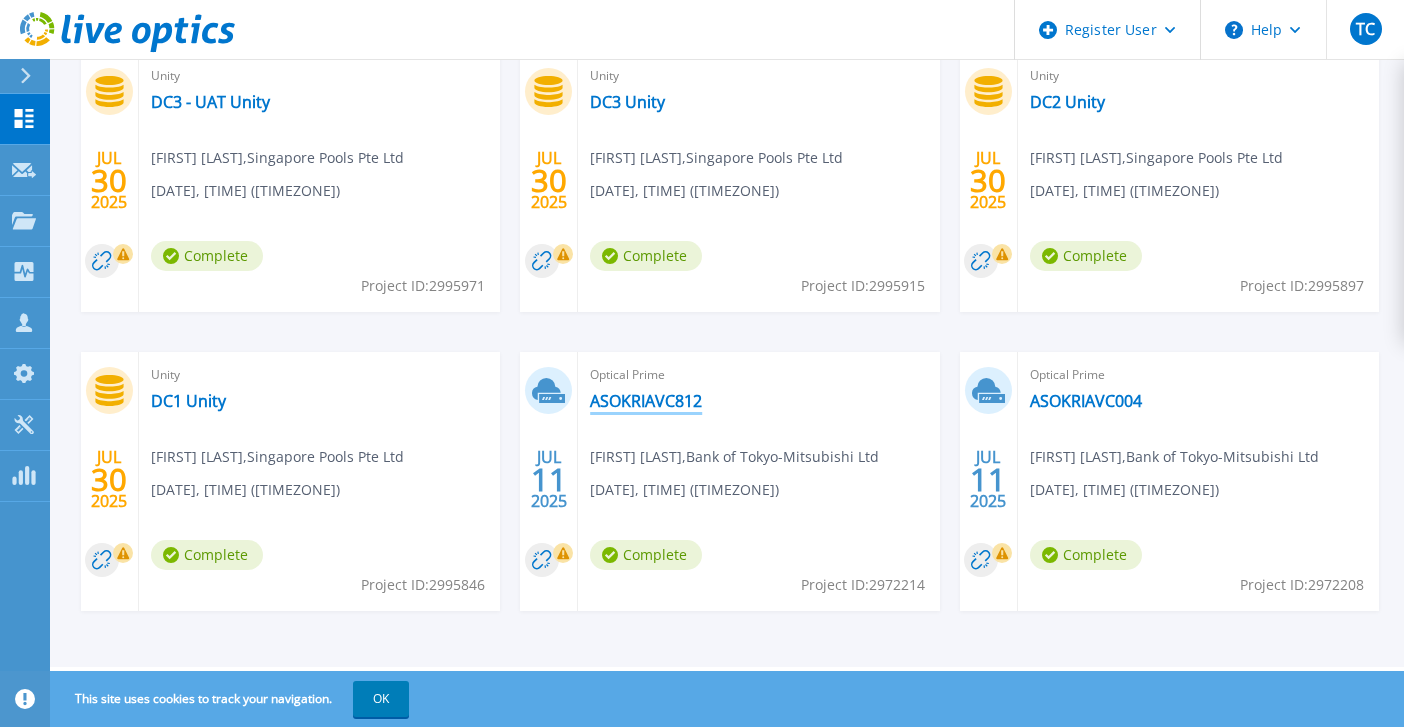 click on "ASOKRIAVC812" at bounding box center (646, 401) 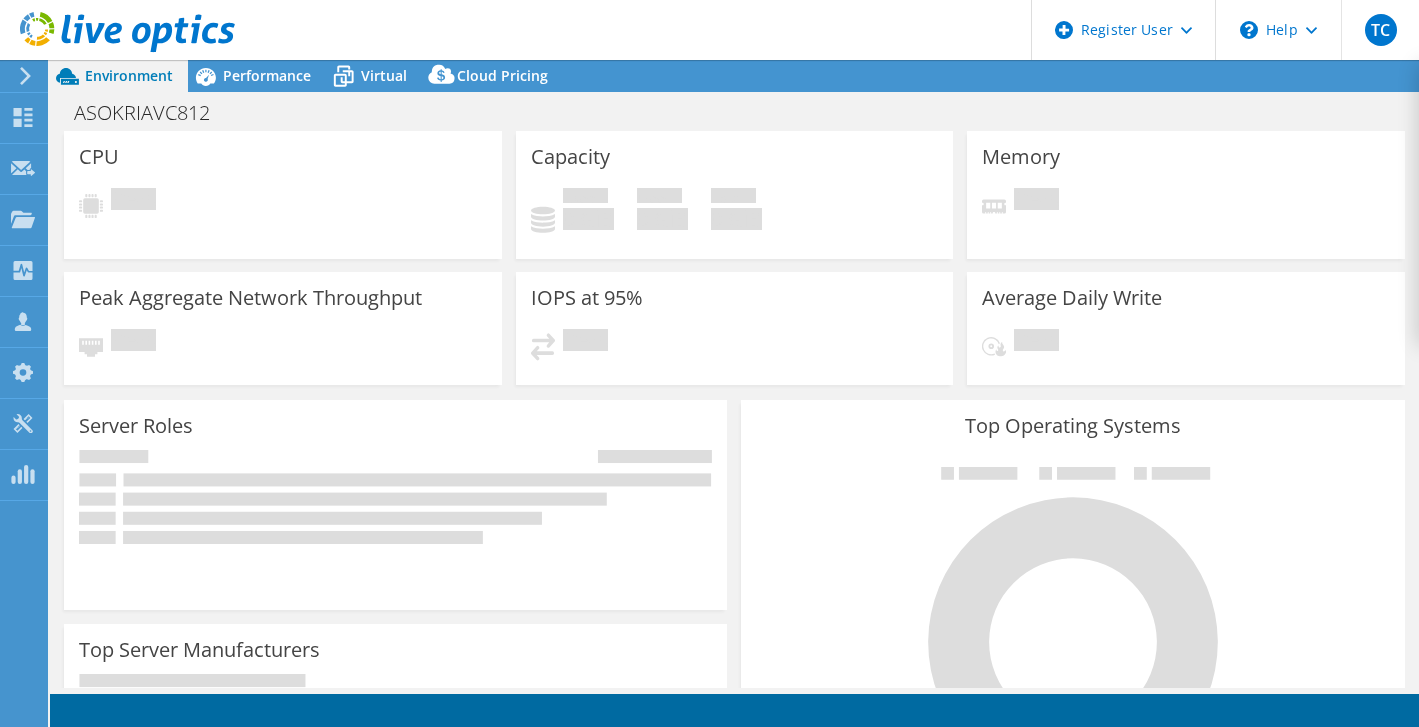scroll, scrollTop: 0, scrollLeft: 0, axis: both 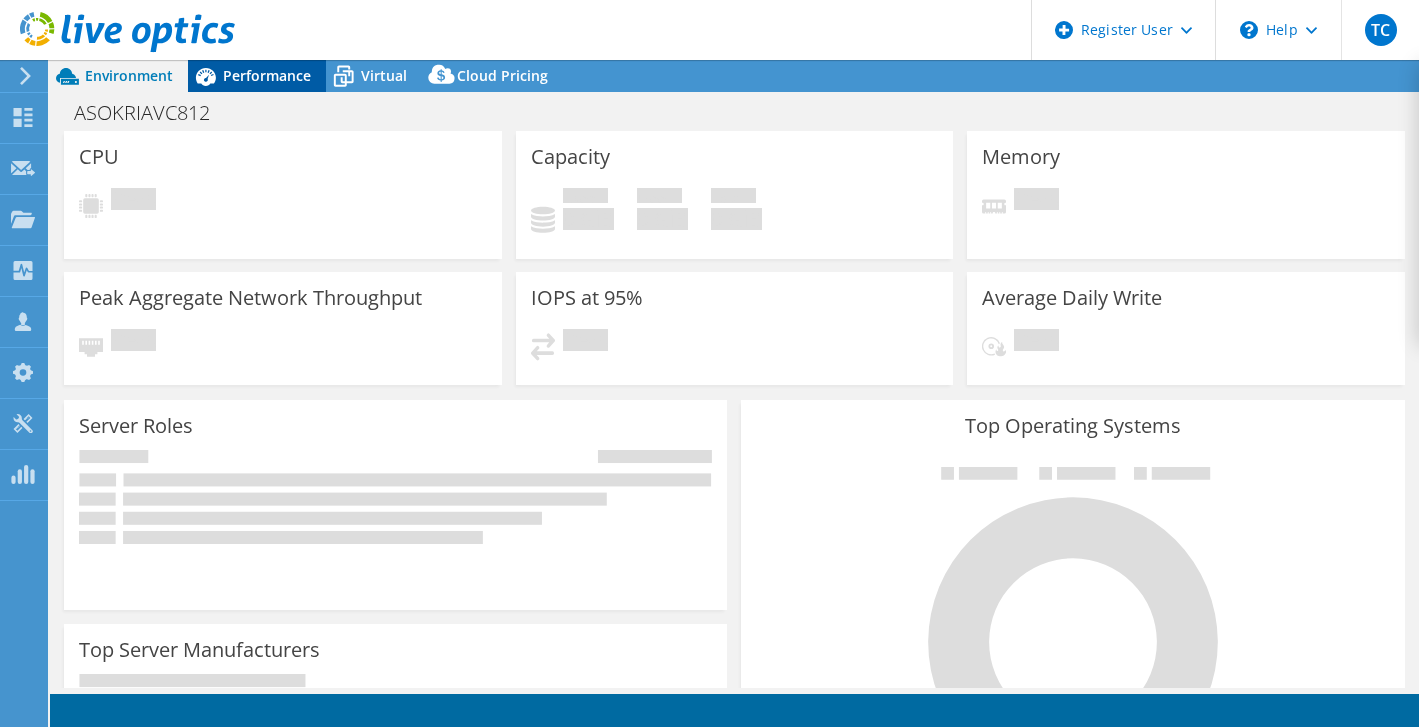 select on "USD" 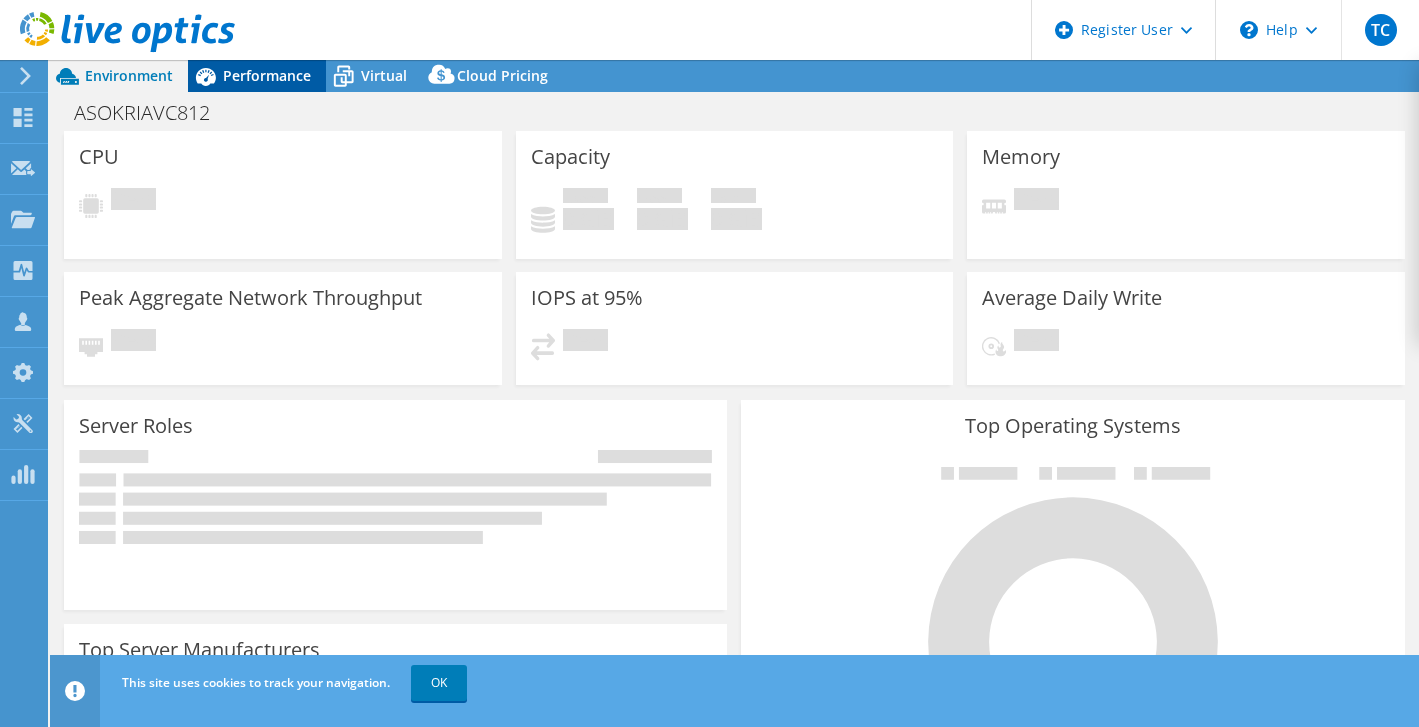 click on "Performance" at bounding box center (267, 75) 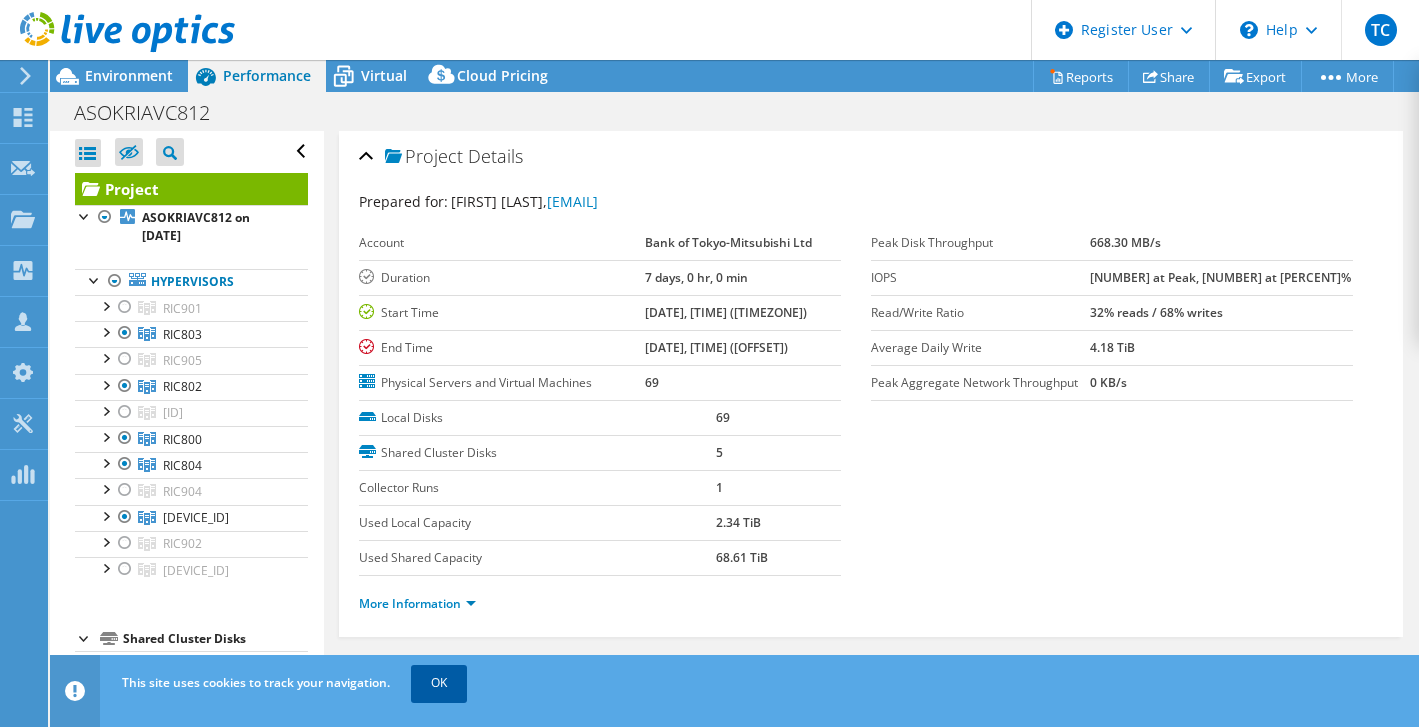 click on "OK" at bounding box center (439, 683) 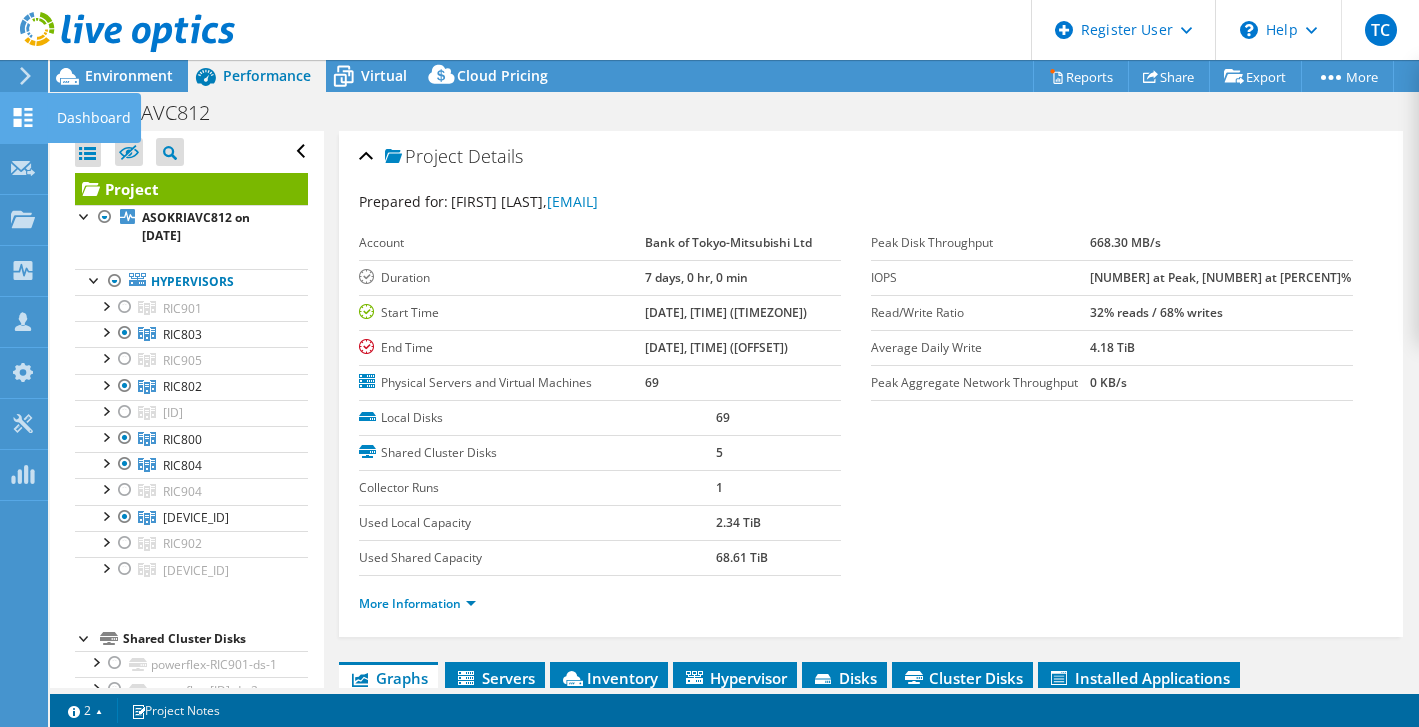 click 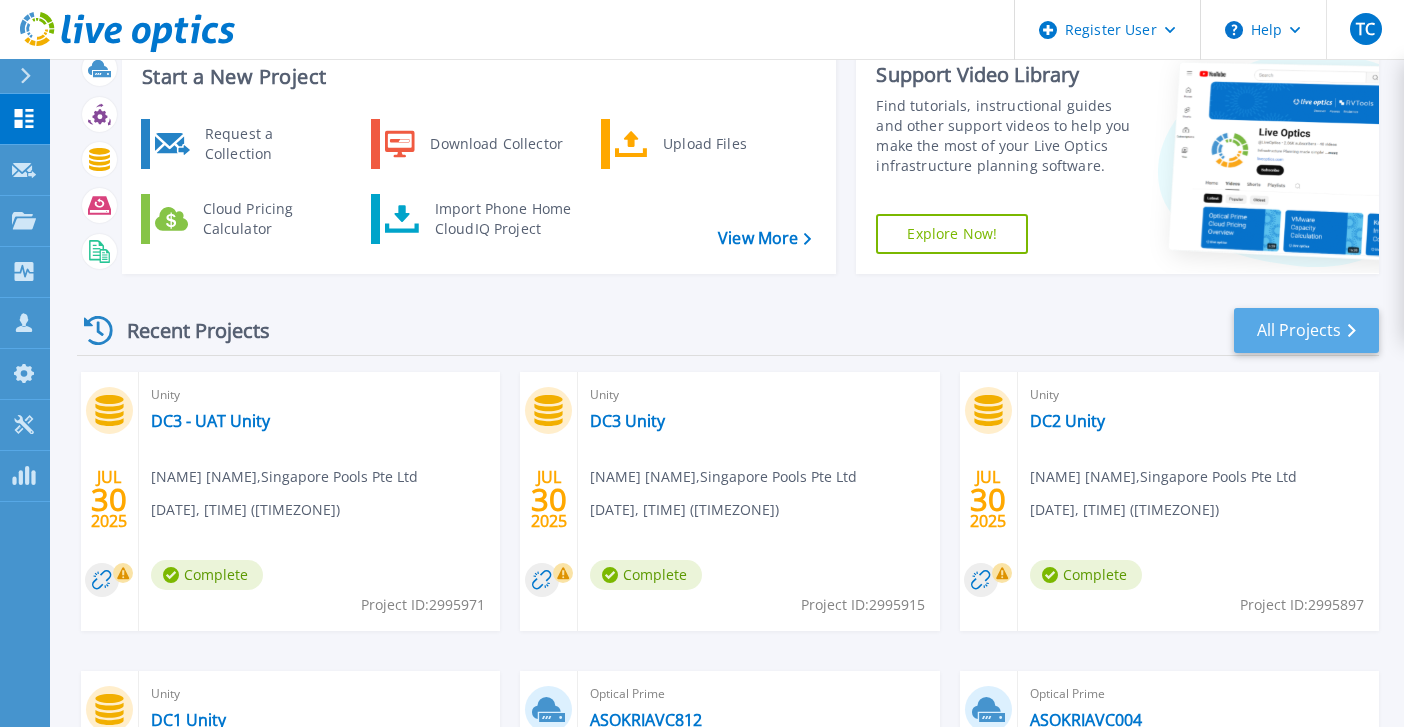 scroll, scrollTop: 0, scrollLeft: 0, axis: both 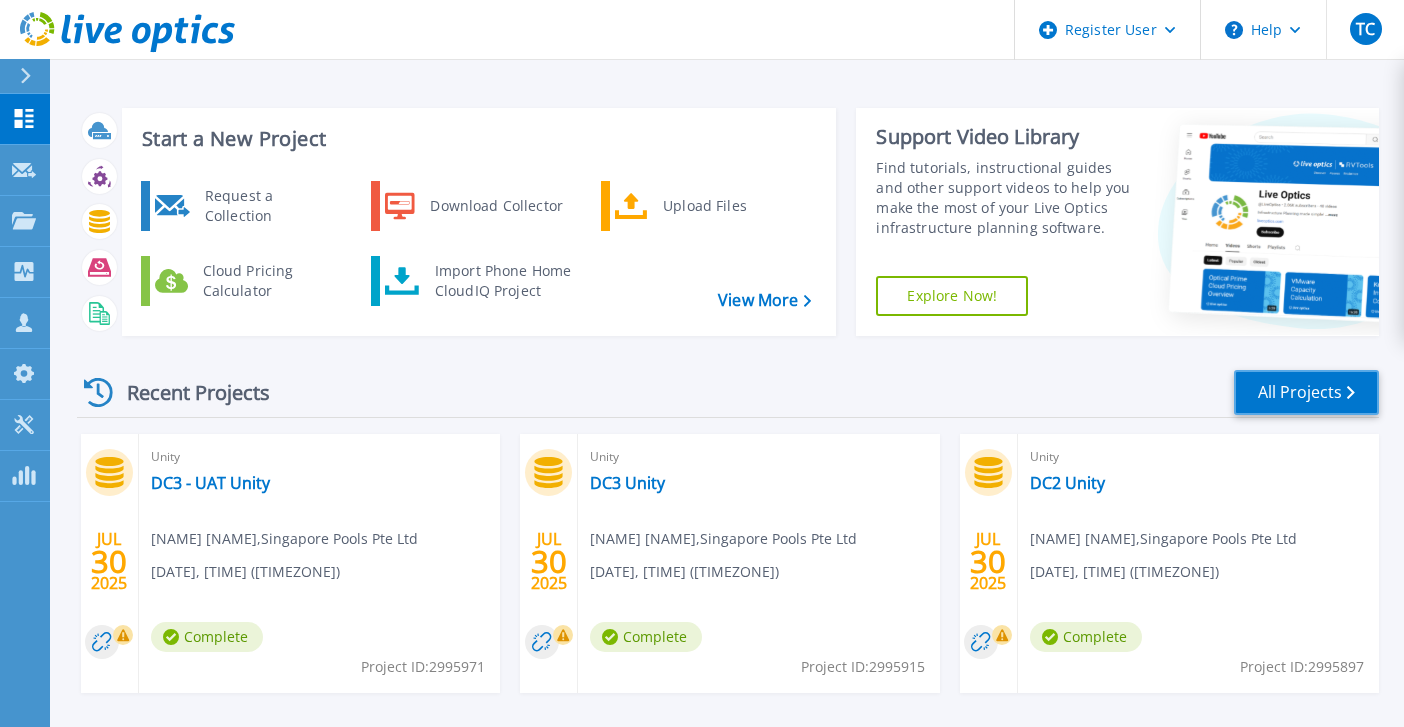 click on "All Projects" at bounding box center (1306, 392) 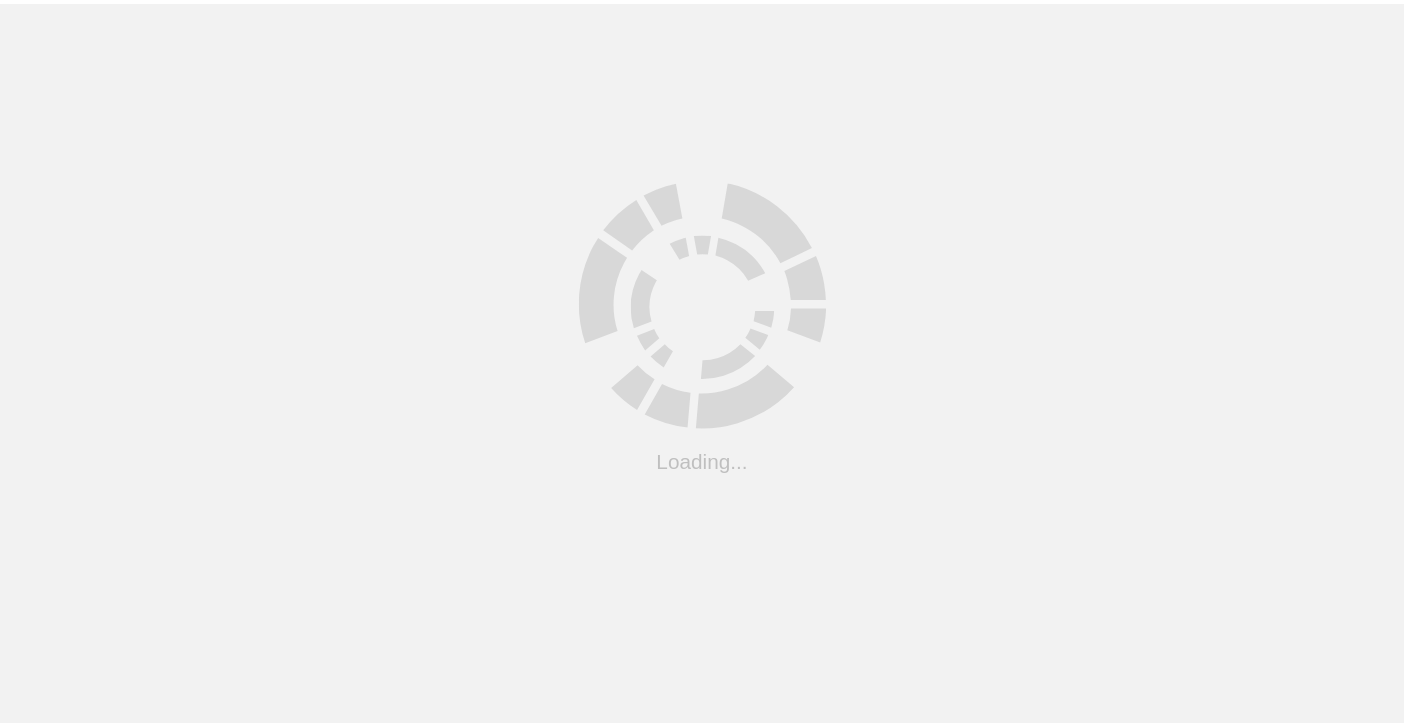scroll, scrollTop: 0, scrollLeft: 0, axis: both 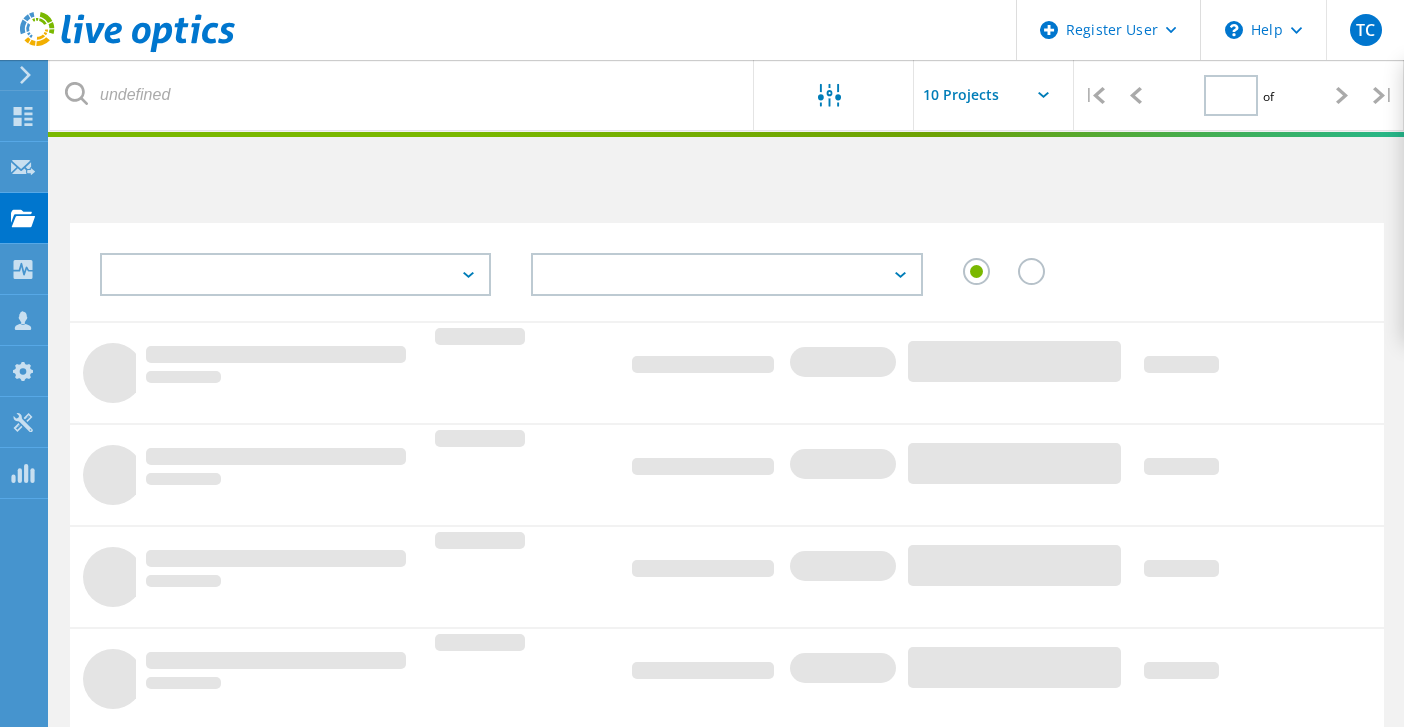 type on "1" 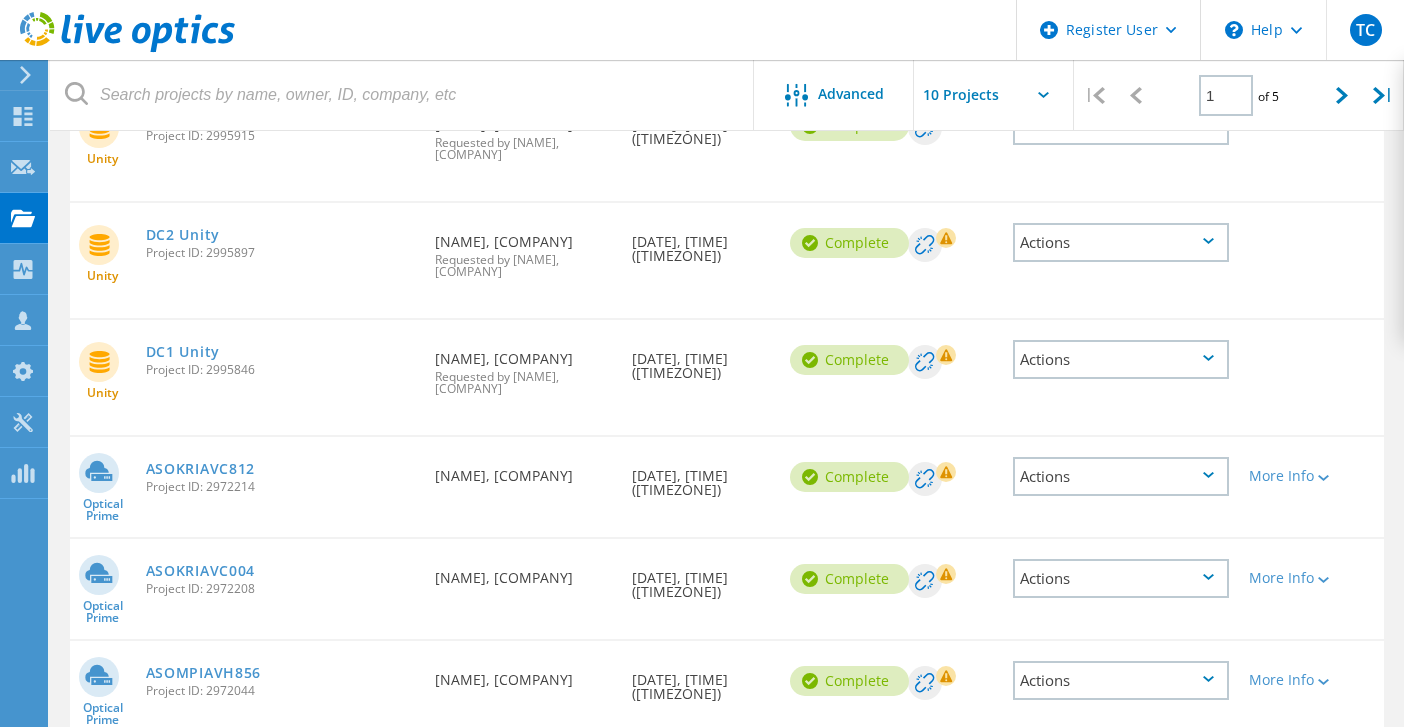 scroll, scrollTop: 600, scrollLeft: 0, axis: vertical 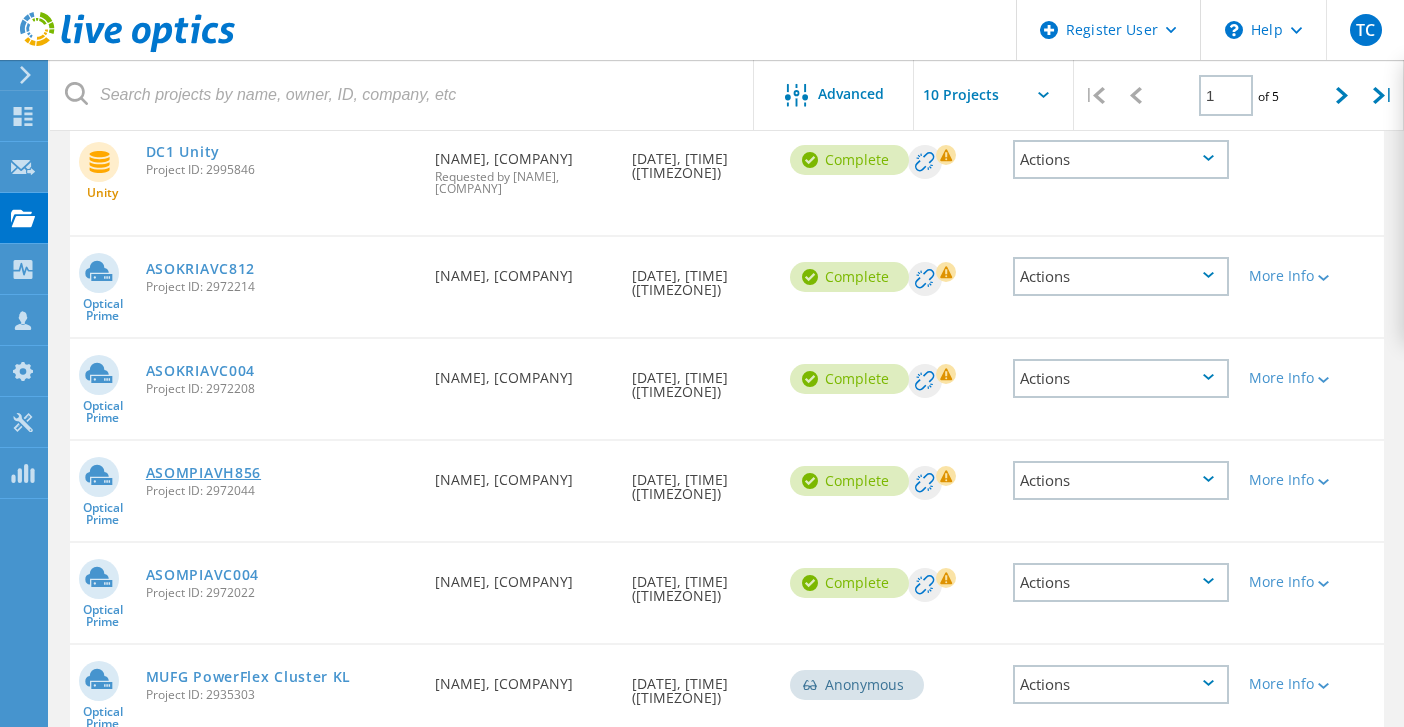 click on "ASOMPIAVH856" 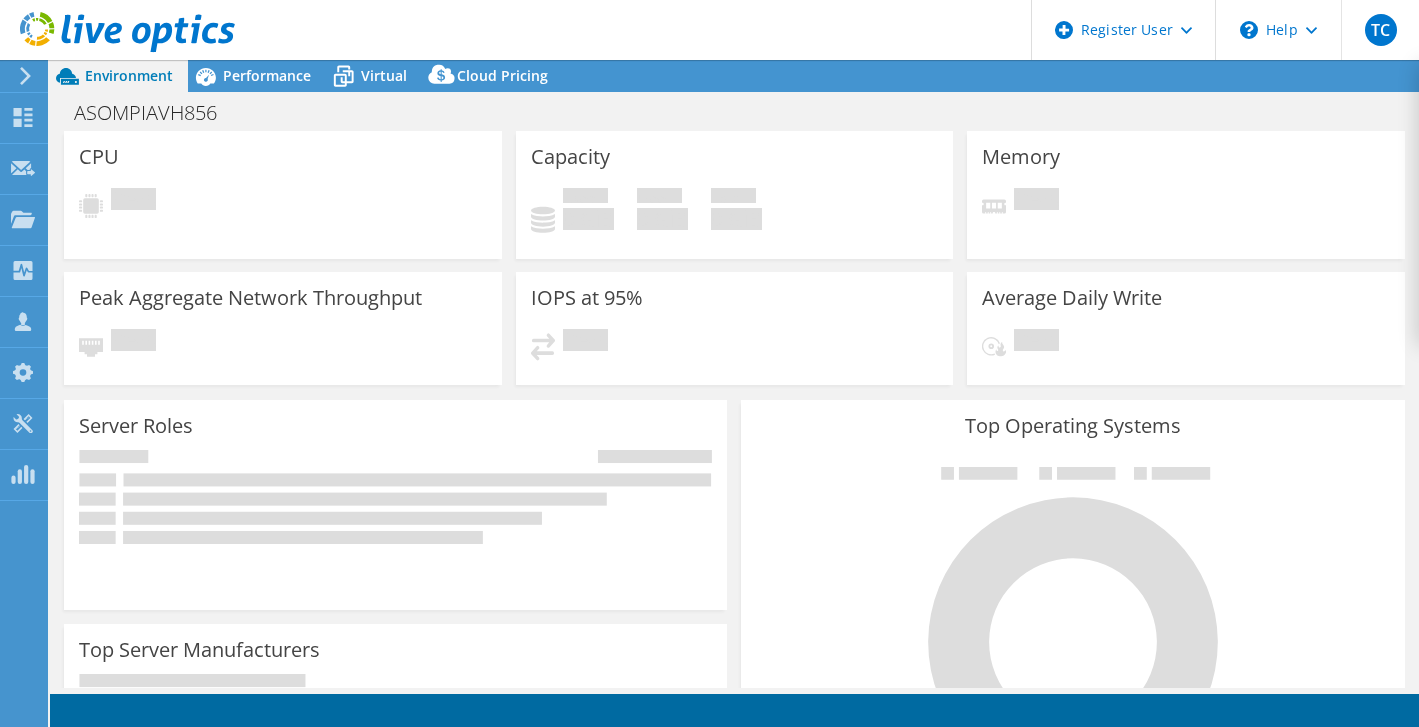 scroll, scrollTop: 0, scrollLeft: 0, axis: both 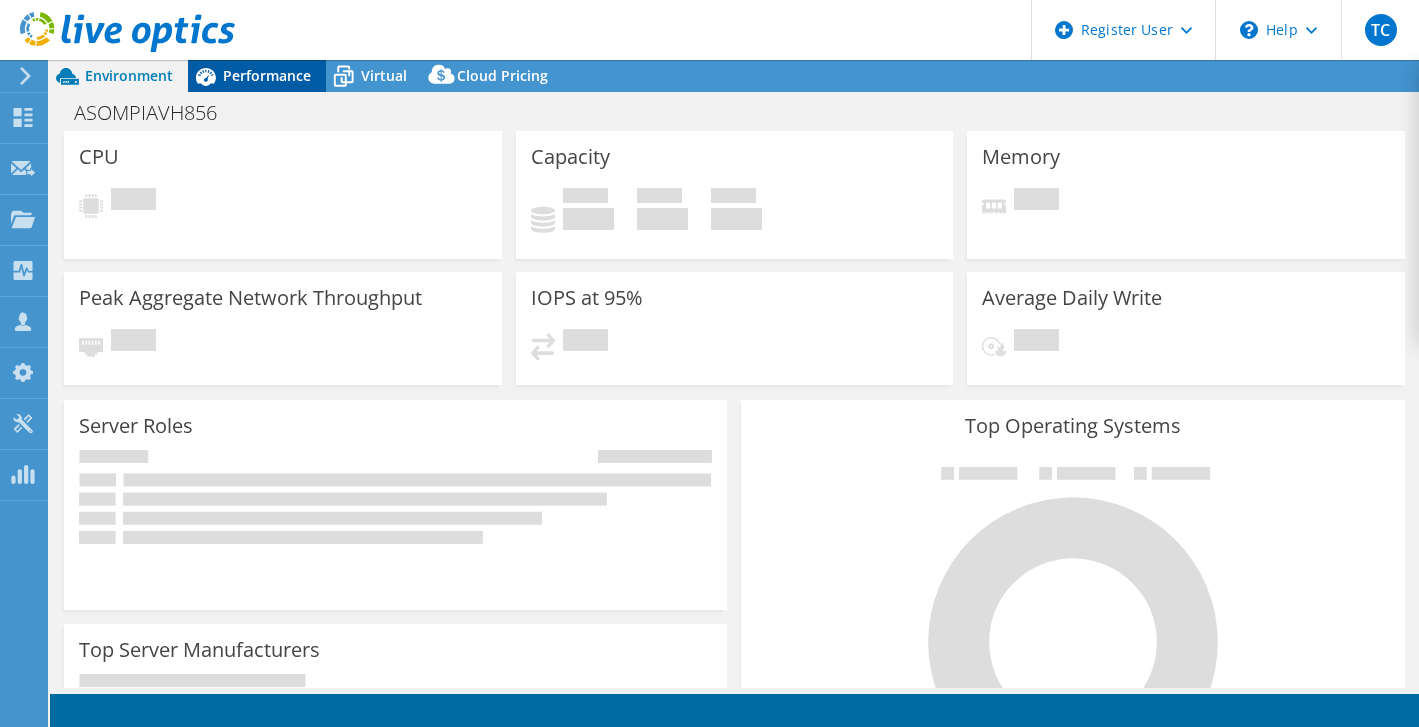click on "Performance" at bounding box center (267, 75) 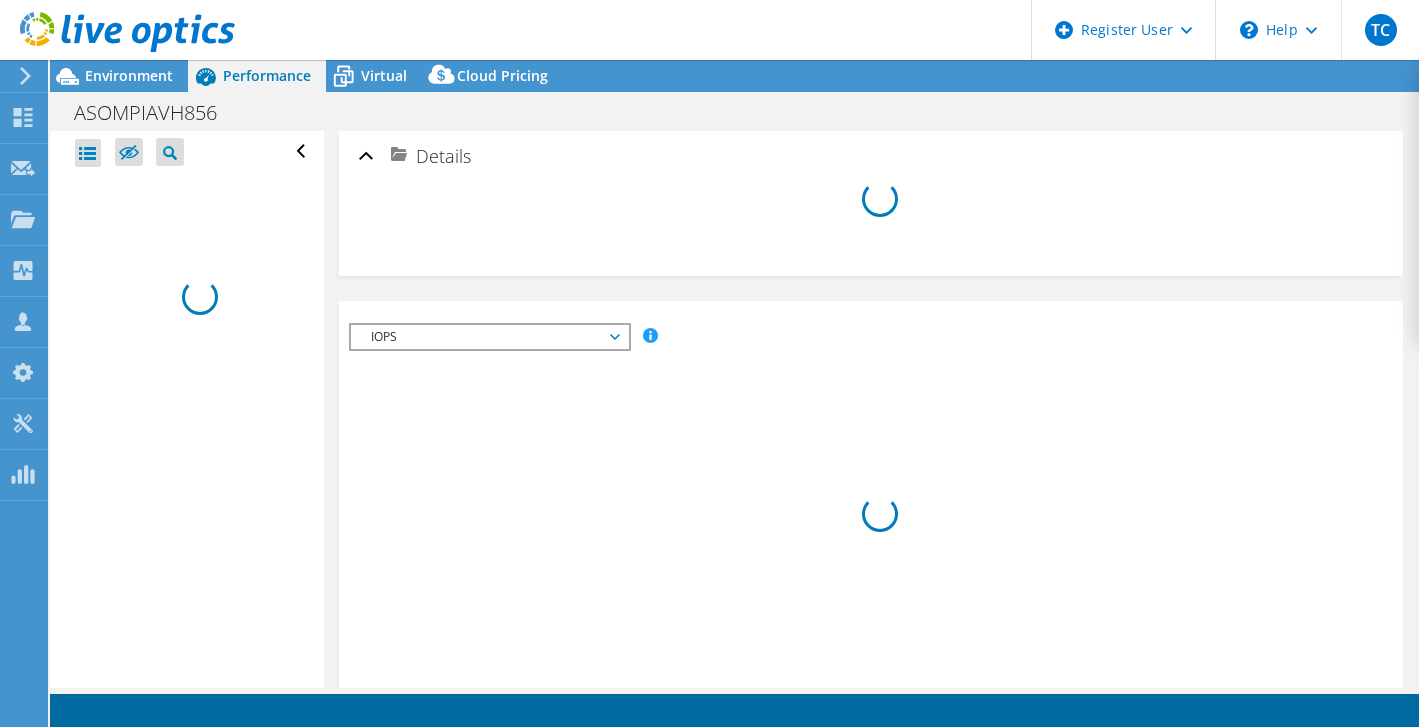 select on "USD" 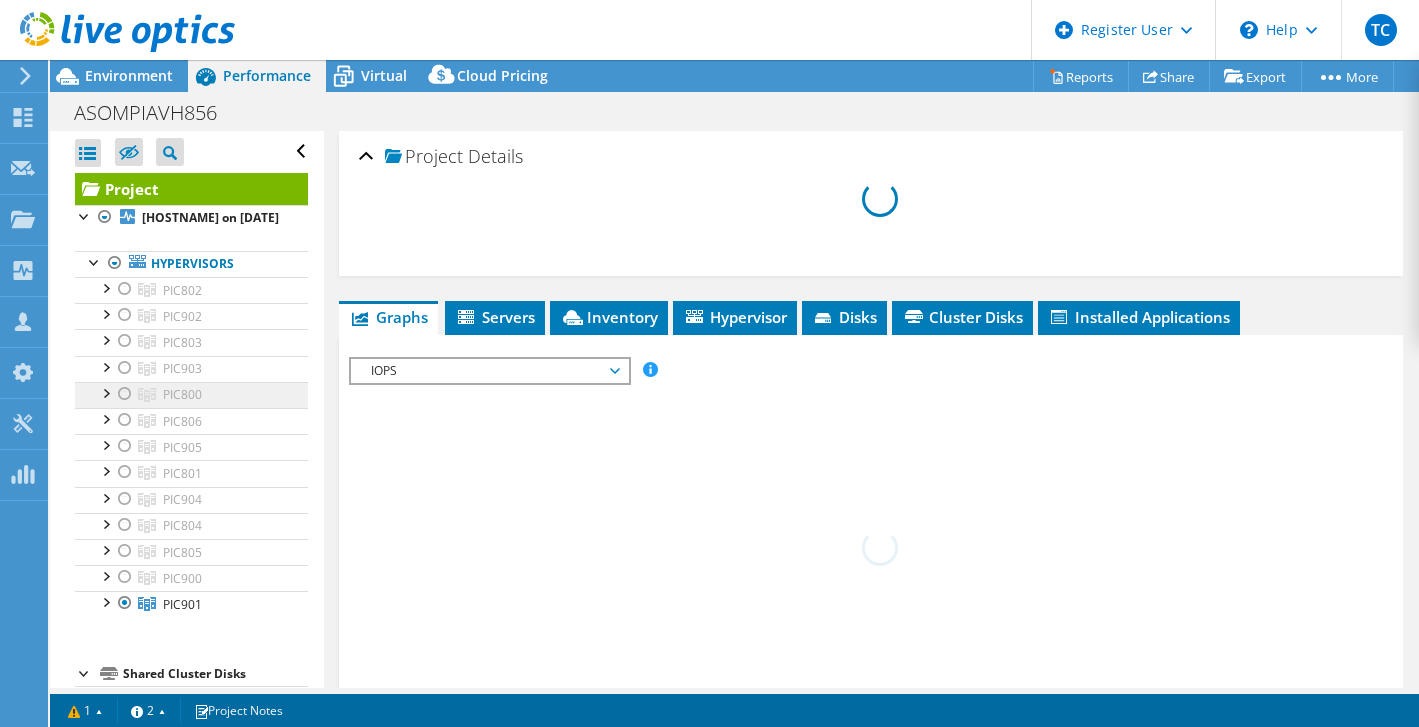 scroll, scrollTop: 100, scrollLeft: 0, axis: vertical 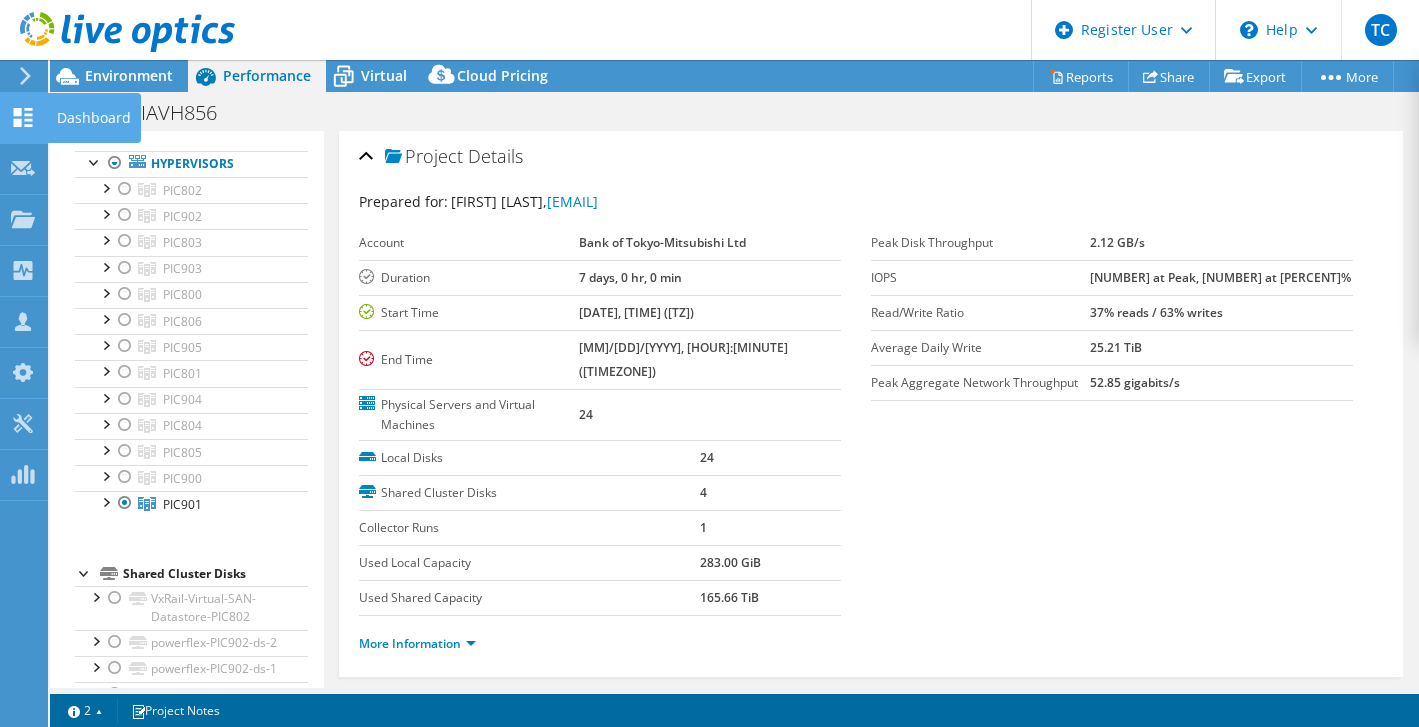 click 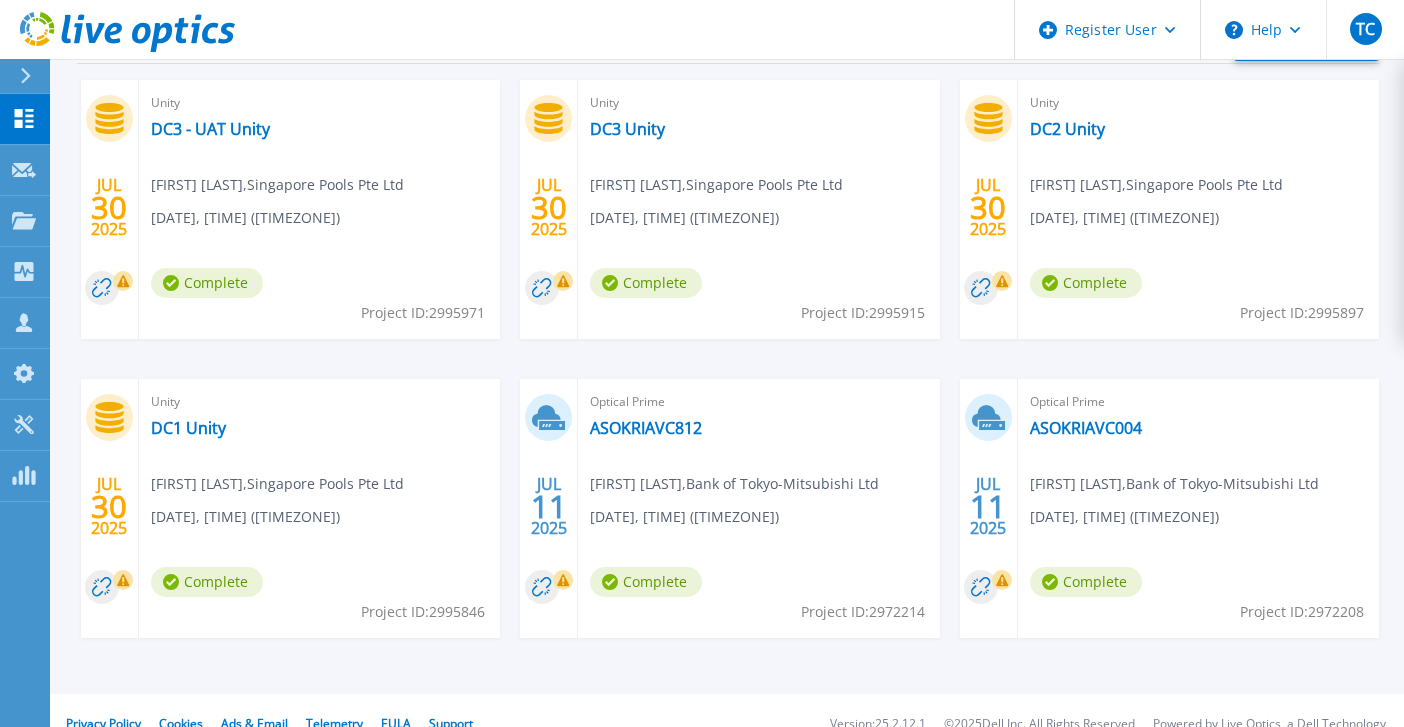 scroll, scrollTop: 381, scrollLeft: 0, axis: vertical 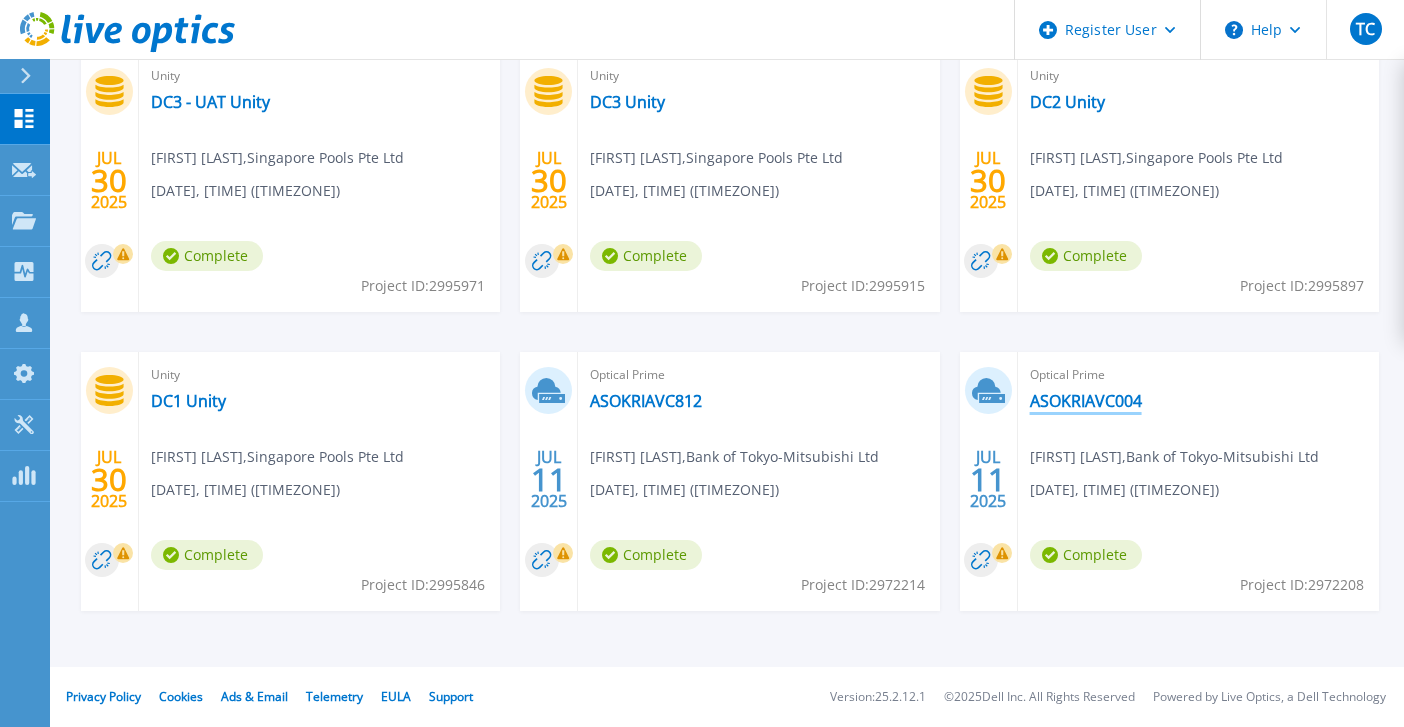 click on "ASOKRIAVC004" at bounding box center (1086, 401) 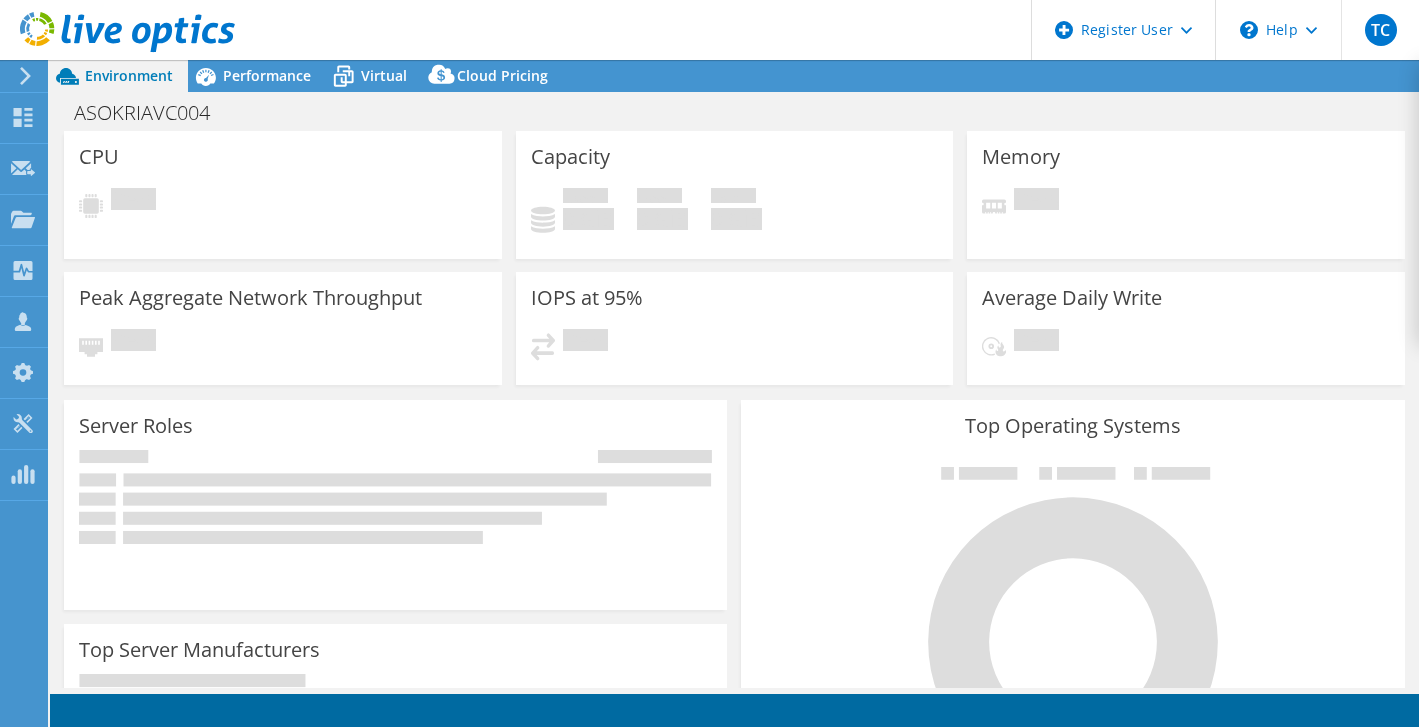 scroll, scrollTop: 0, scrollLeft: 0, axis: both 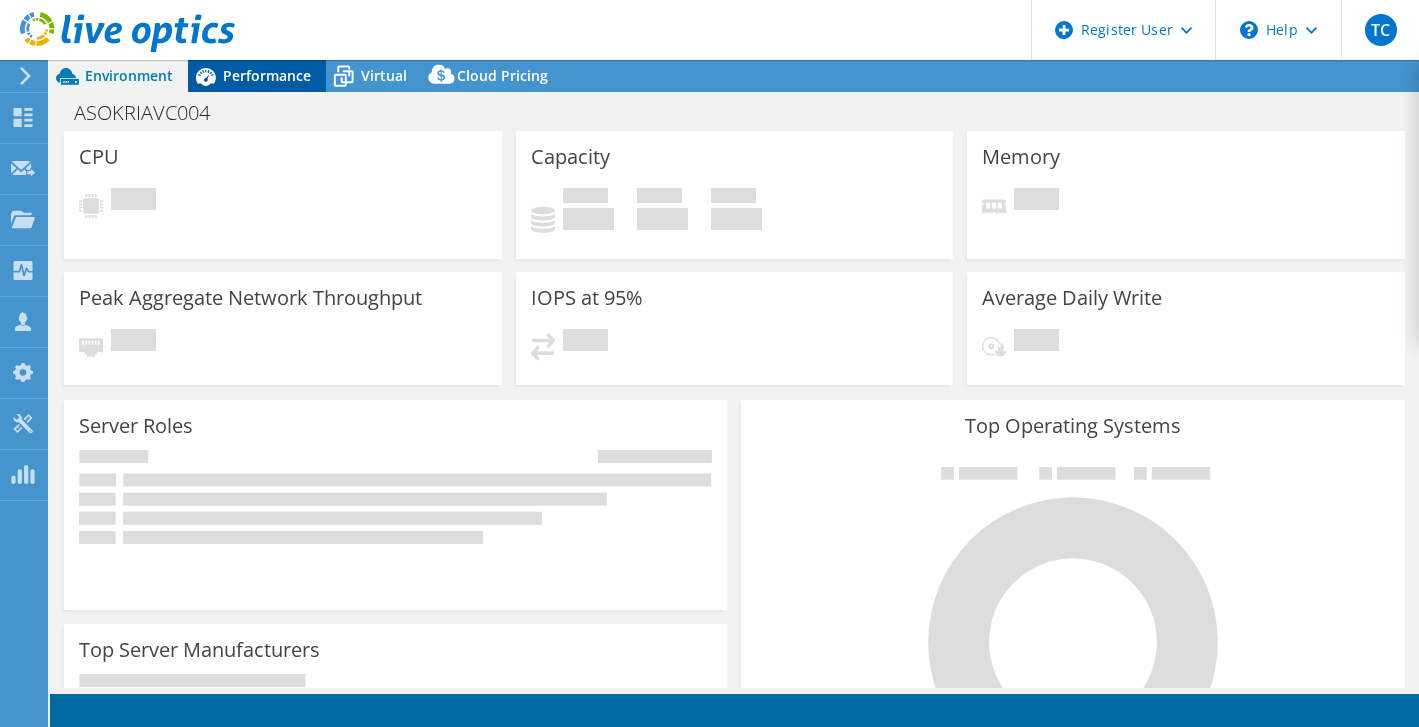 click on "Performance" at bounding box center [267, 75] 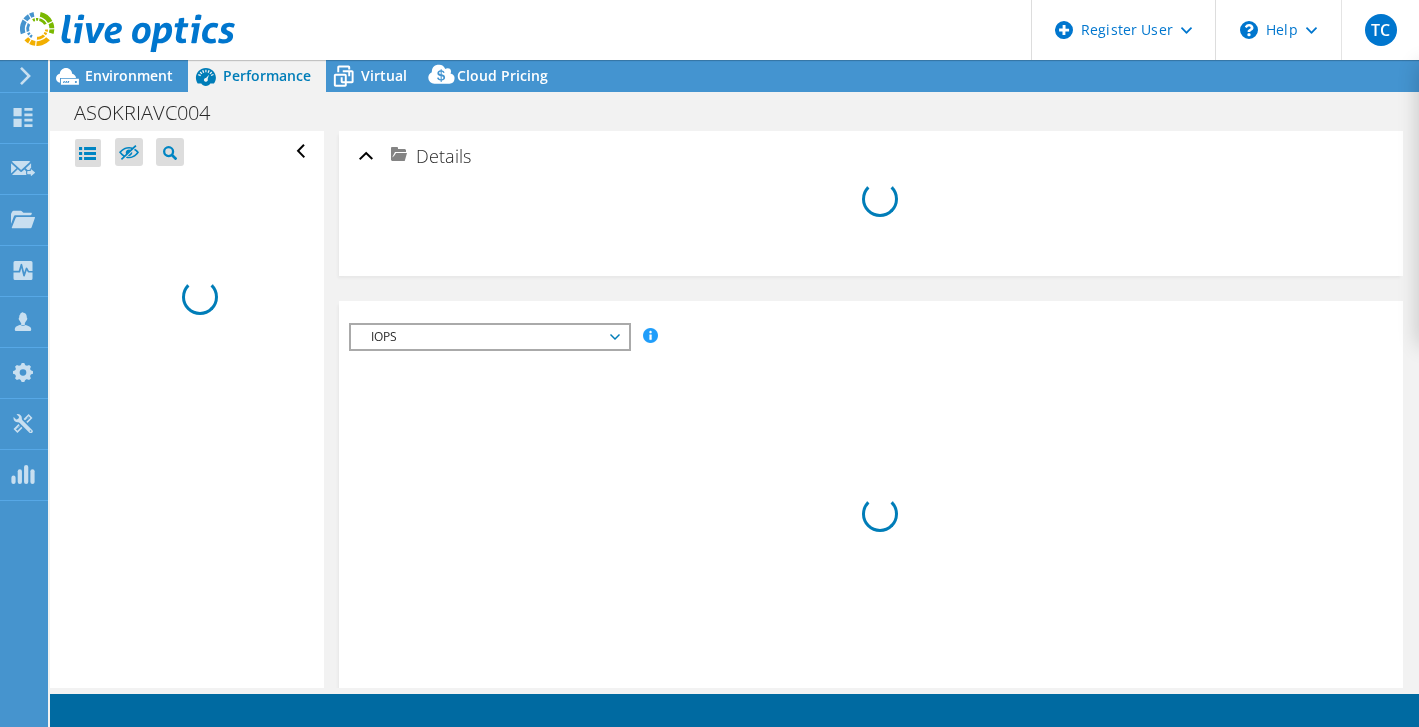 select on "USD" 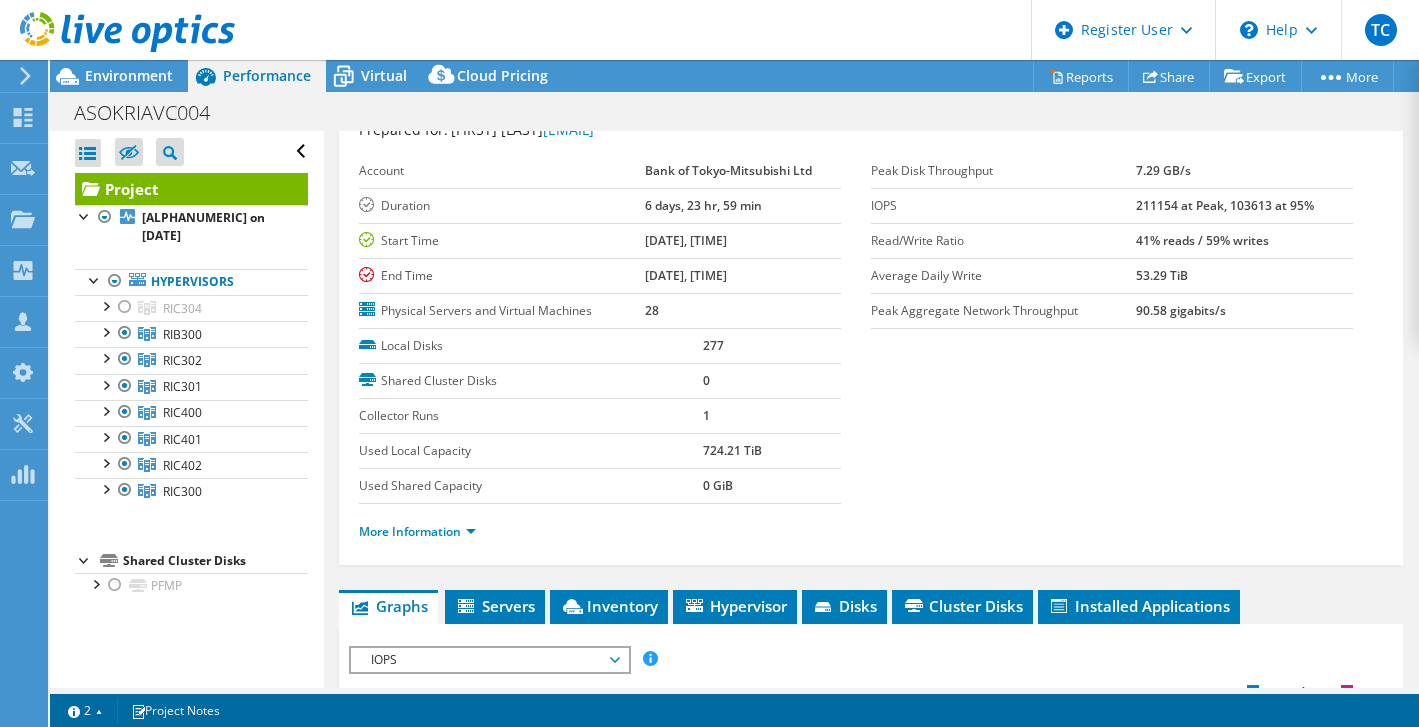 scroll, scrollTop: 100, scrollLeft: 0, axis: vertical 